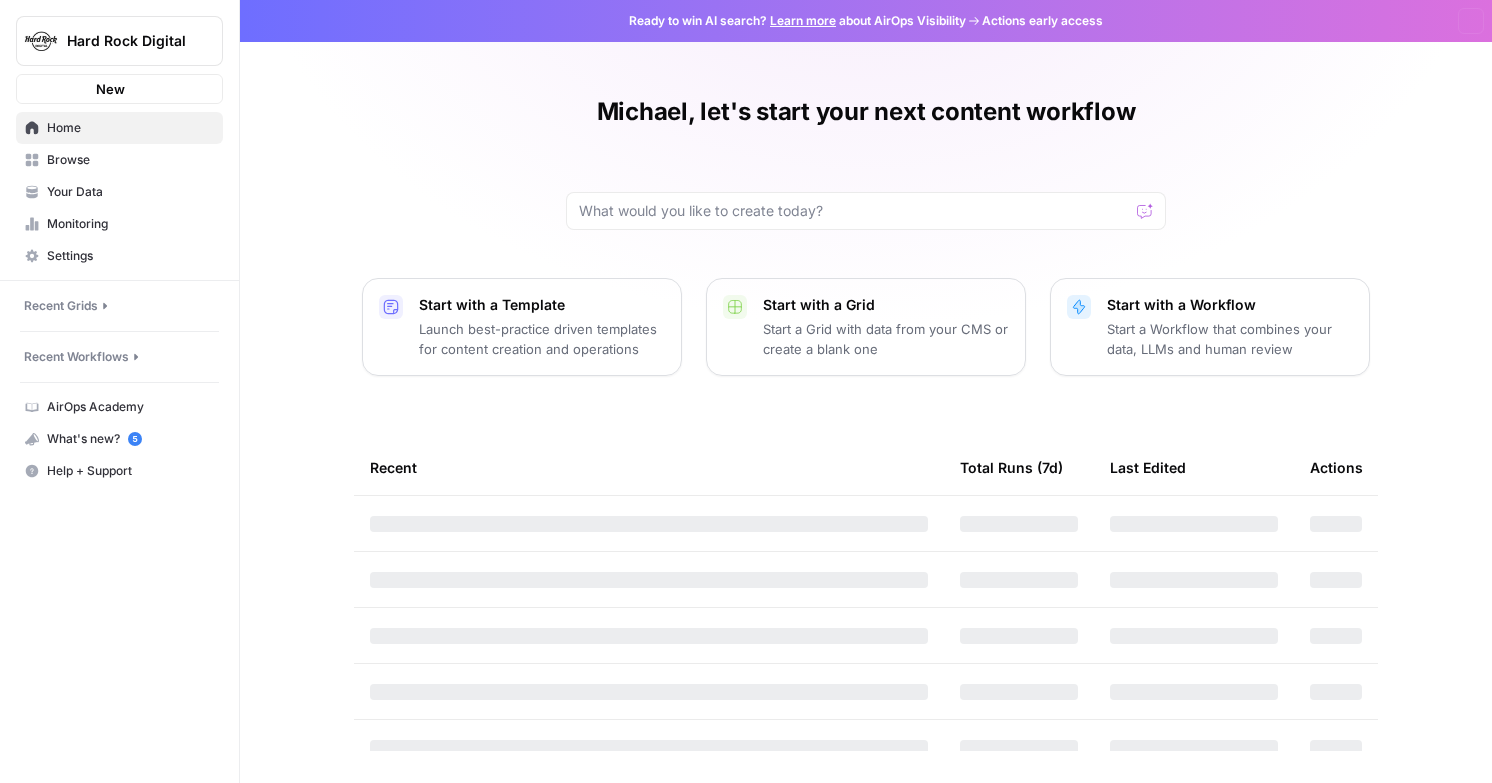 scroll, scrollTop: 0, scrollLeft: 0, axis: both 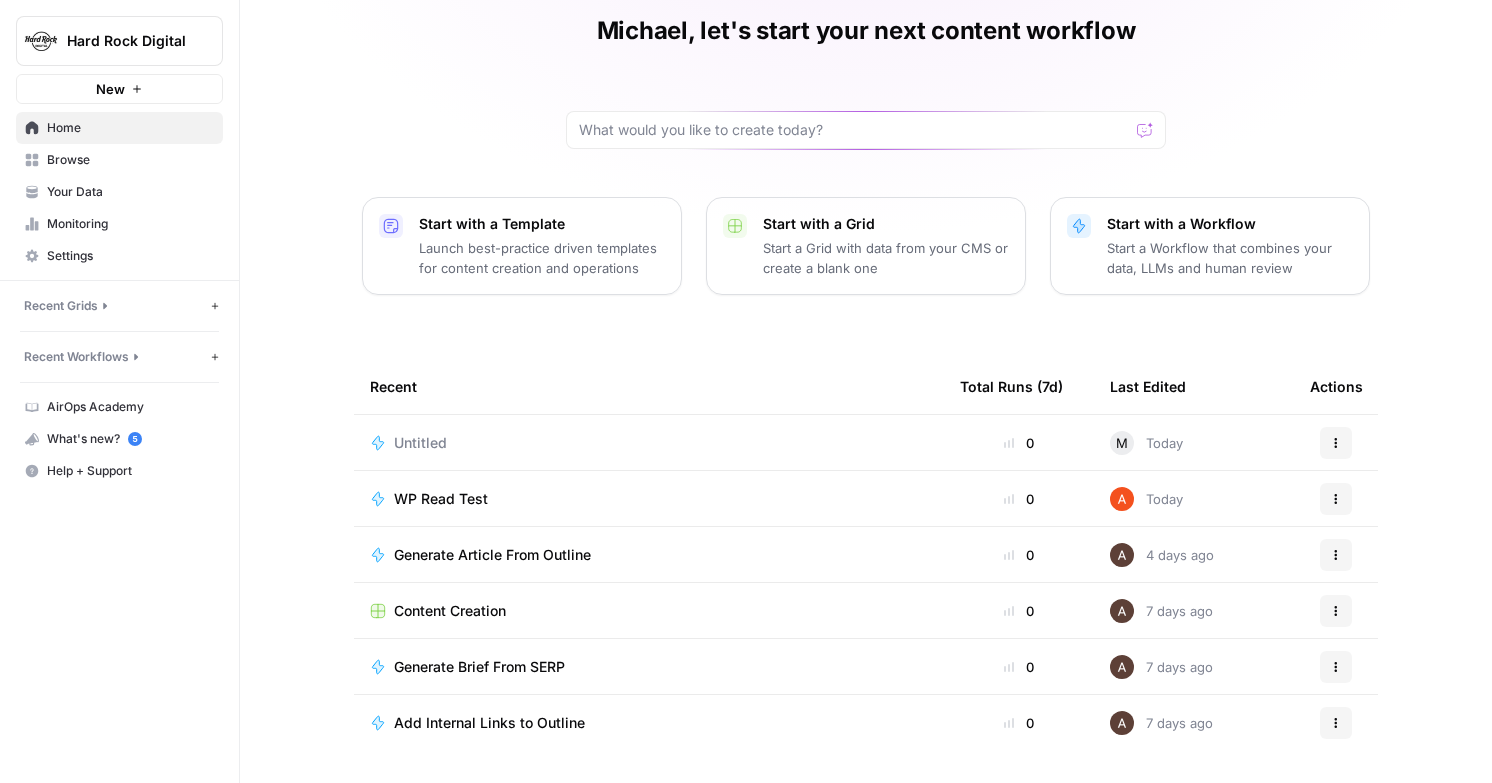 click on "Your Data" at bounding box center [119, 192] 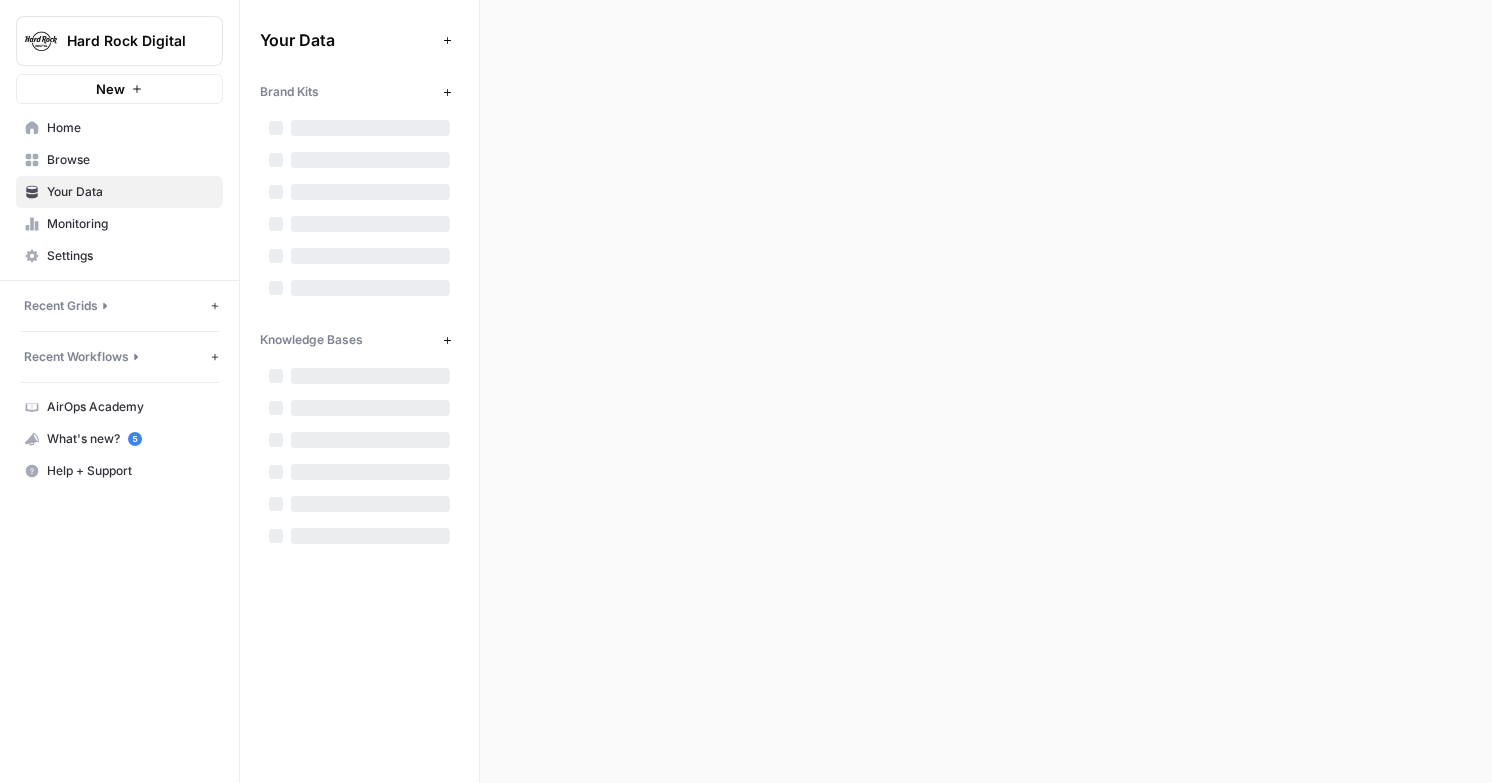scroll, scrollTop: 0, scrollLeft: 0, axis: both 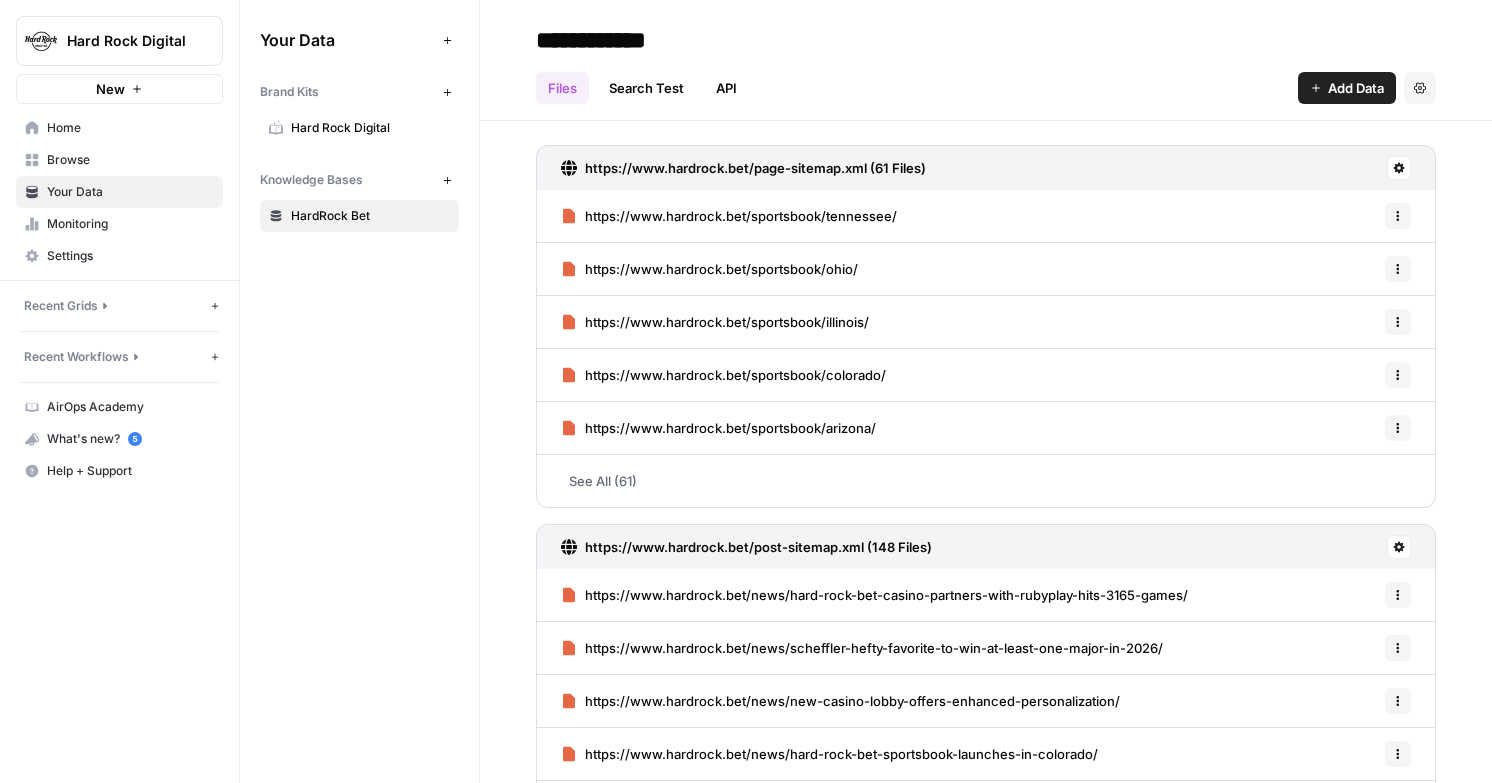 click on "Settings" at bounding box center (130, 256) 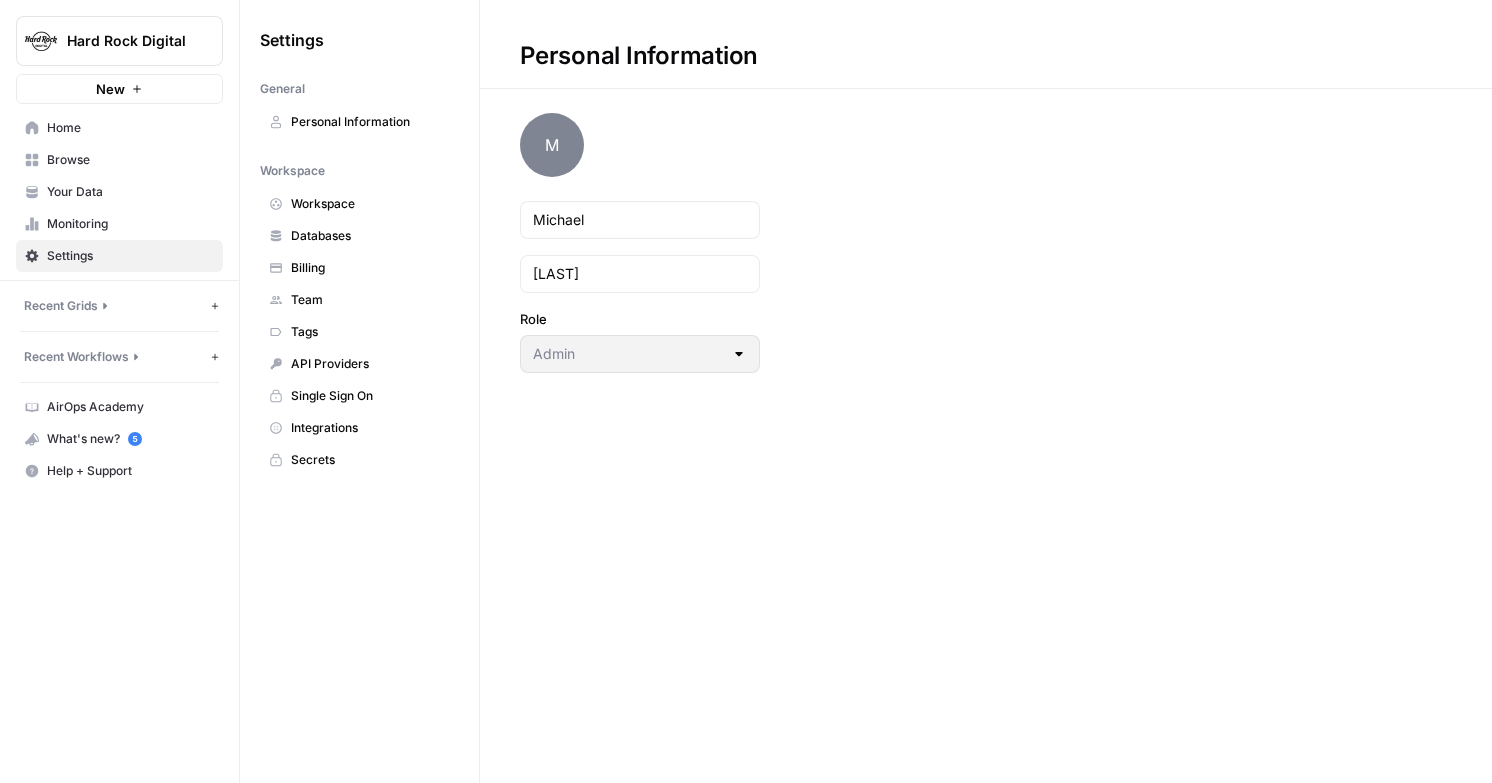 click on "Monitoring" at bounding box center (130, 224) 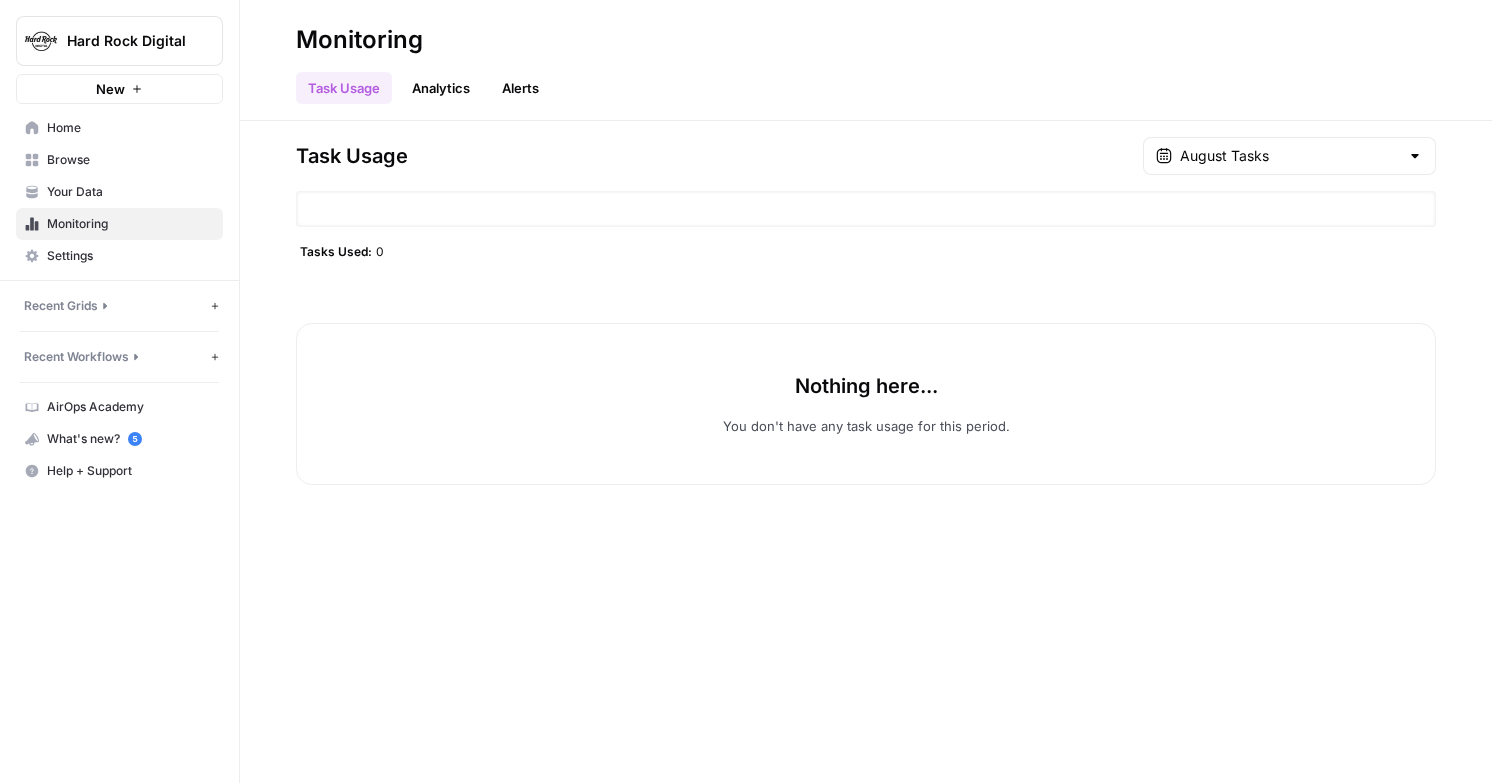 click on "Recent Workflows" at bounding box center (115, 357) 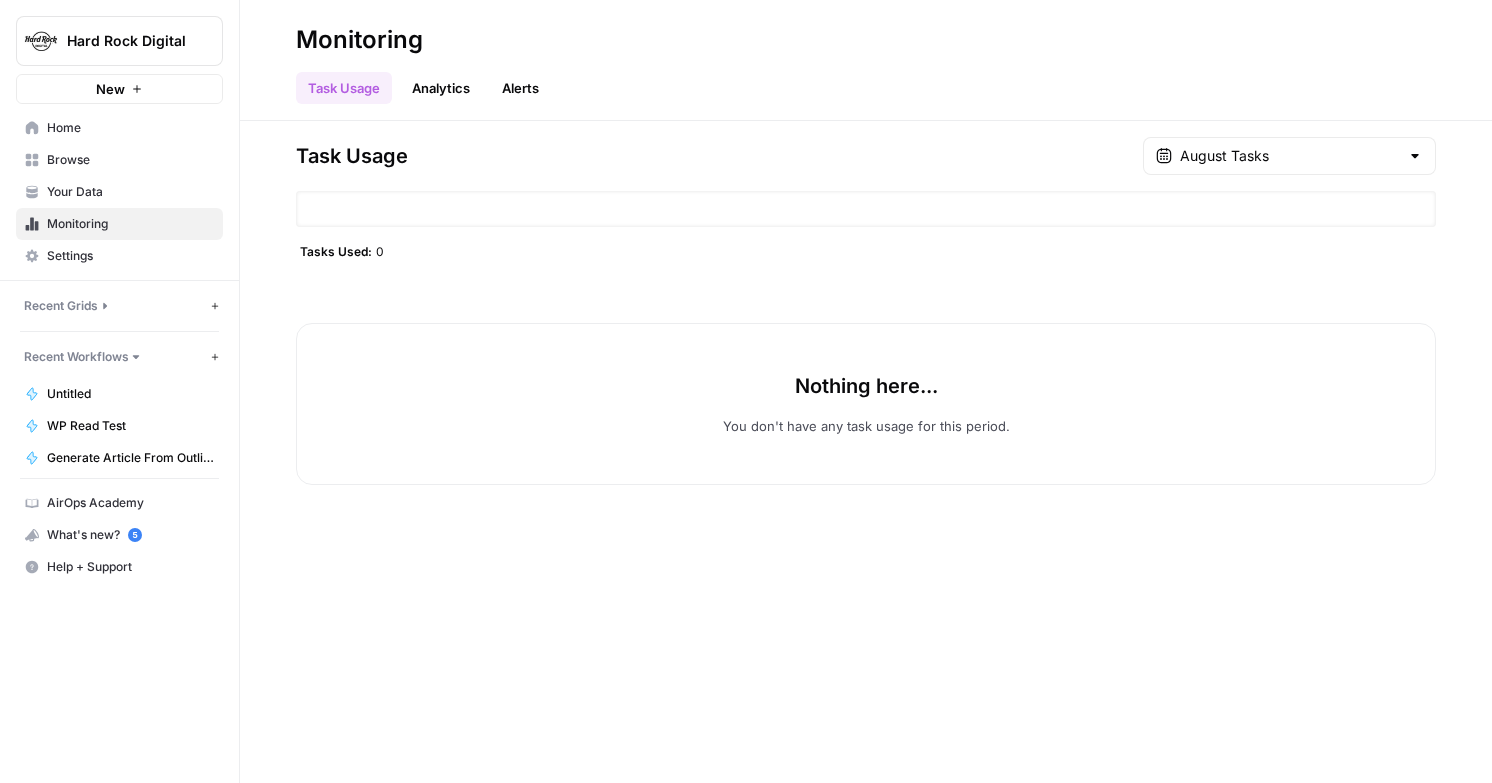 click on "Recent Grids" at bounding box center (115, 306) 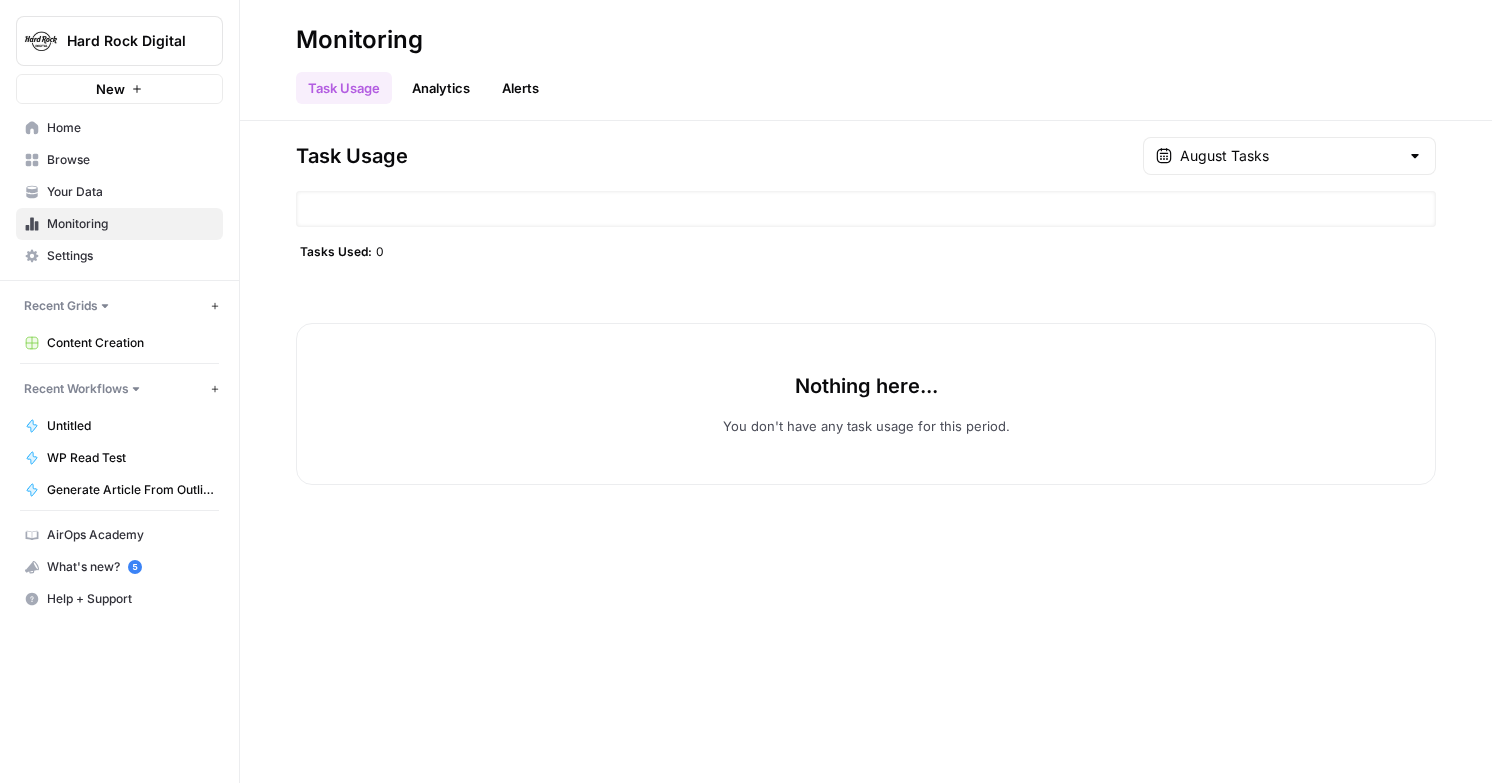 click on "Content Creation" at bounding box center [130, 343] 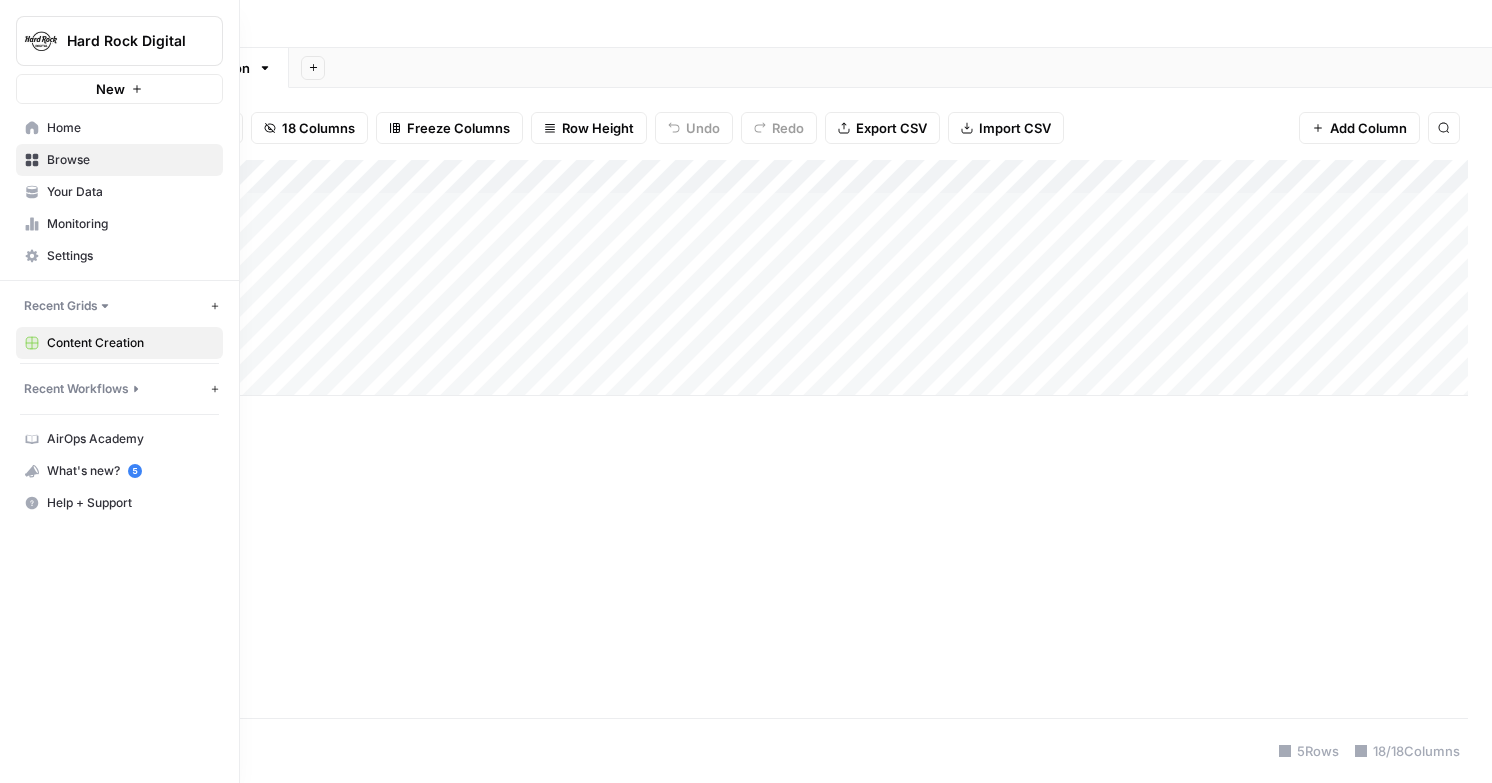 click on "Recent Workflows" at bounding box center (76, 389) 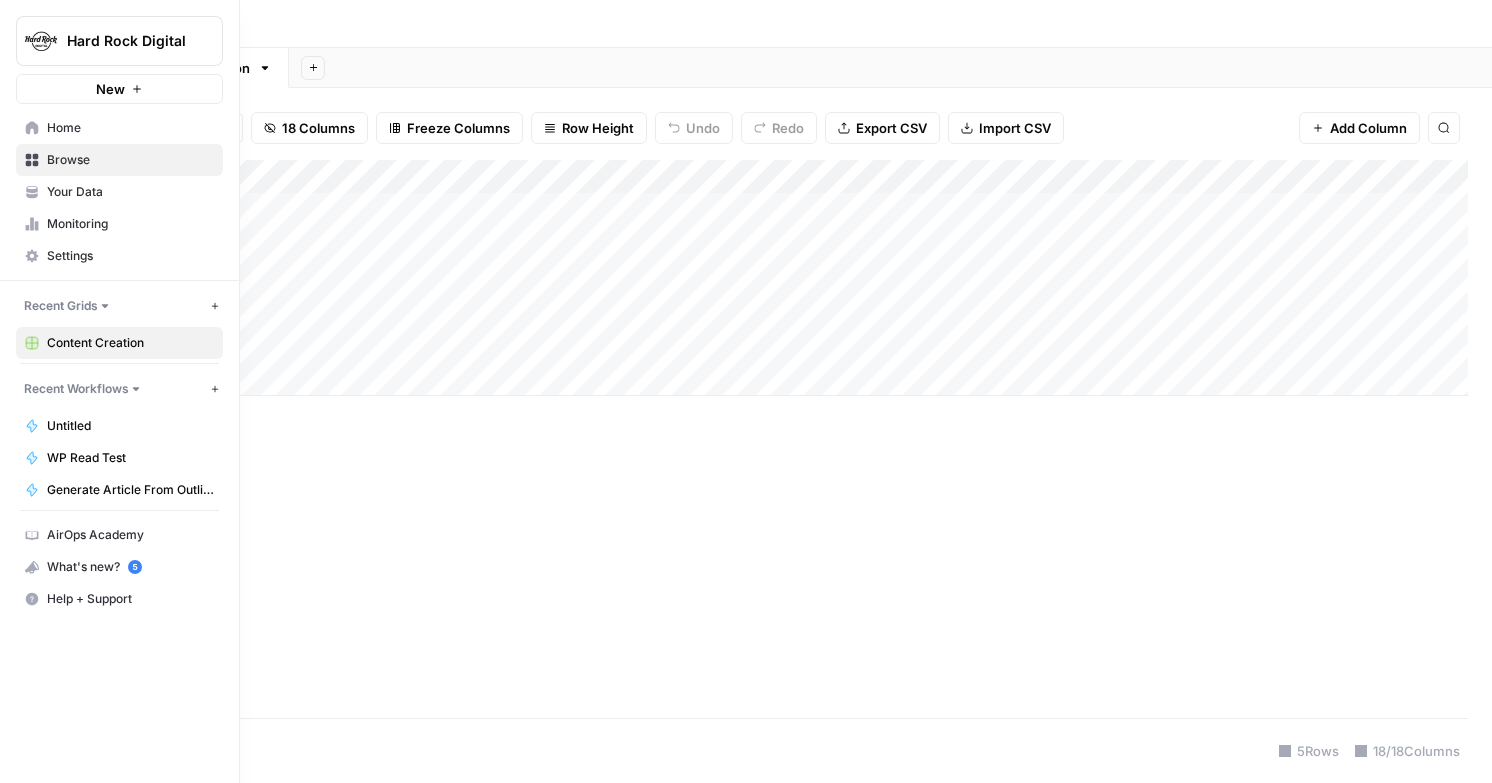 click on "Settings" at bounding box center (130, 256) 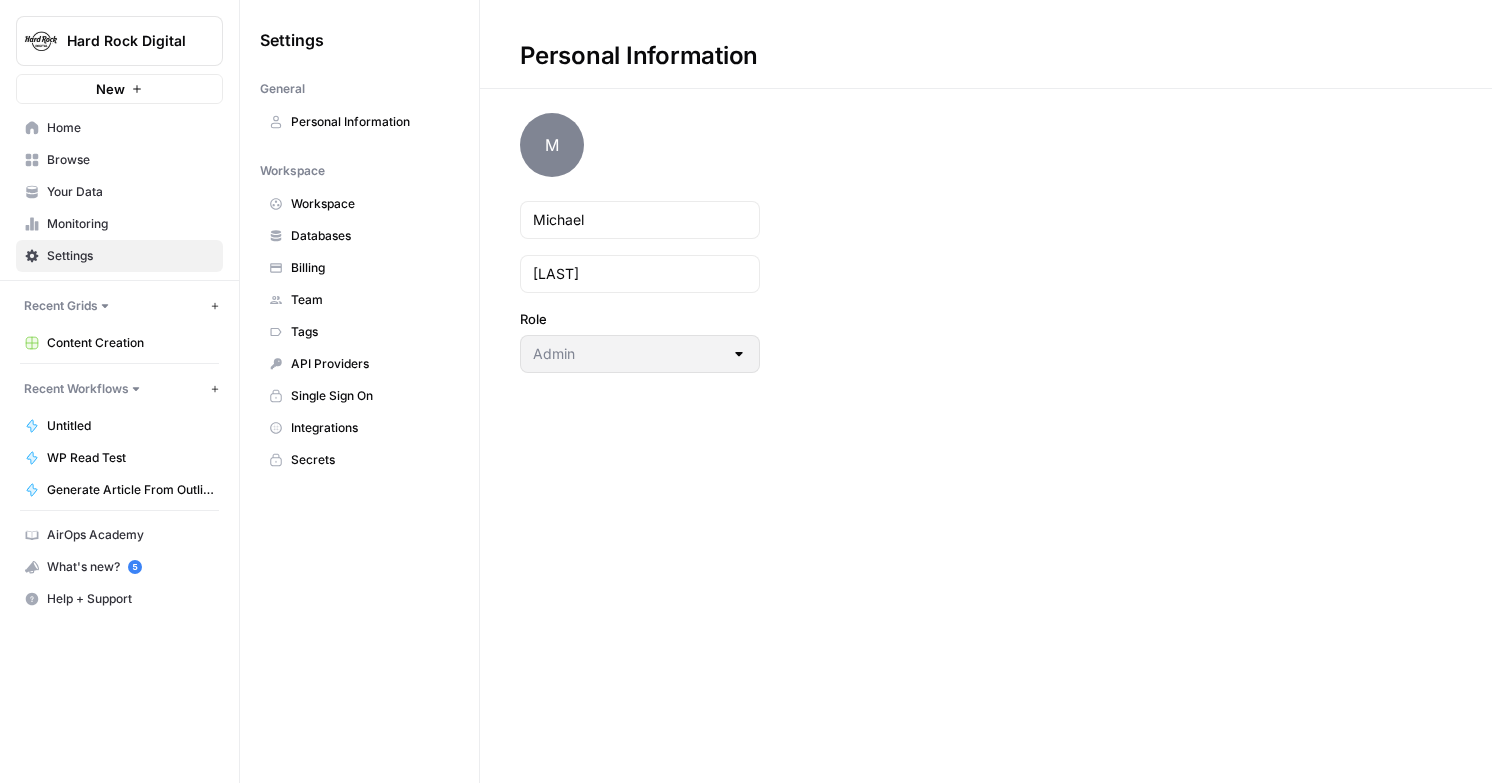 click on "Integrations" at bounding box center (370, 428) 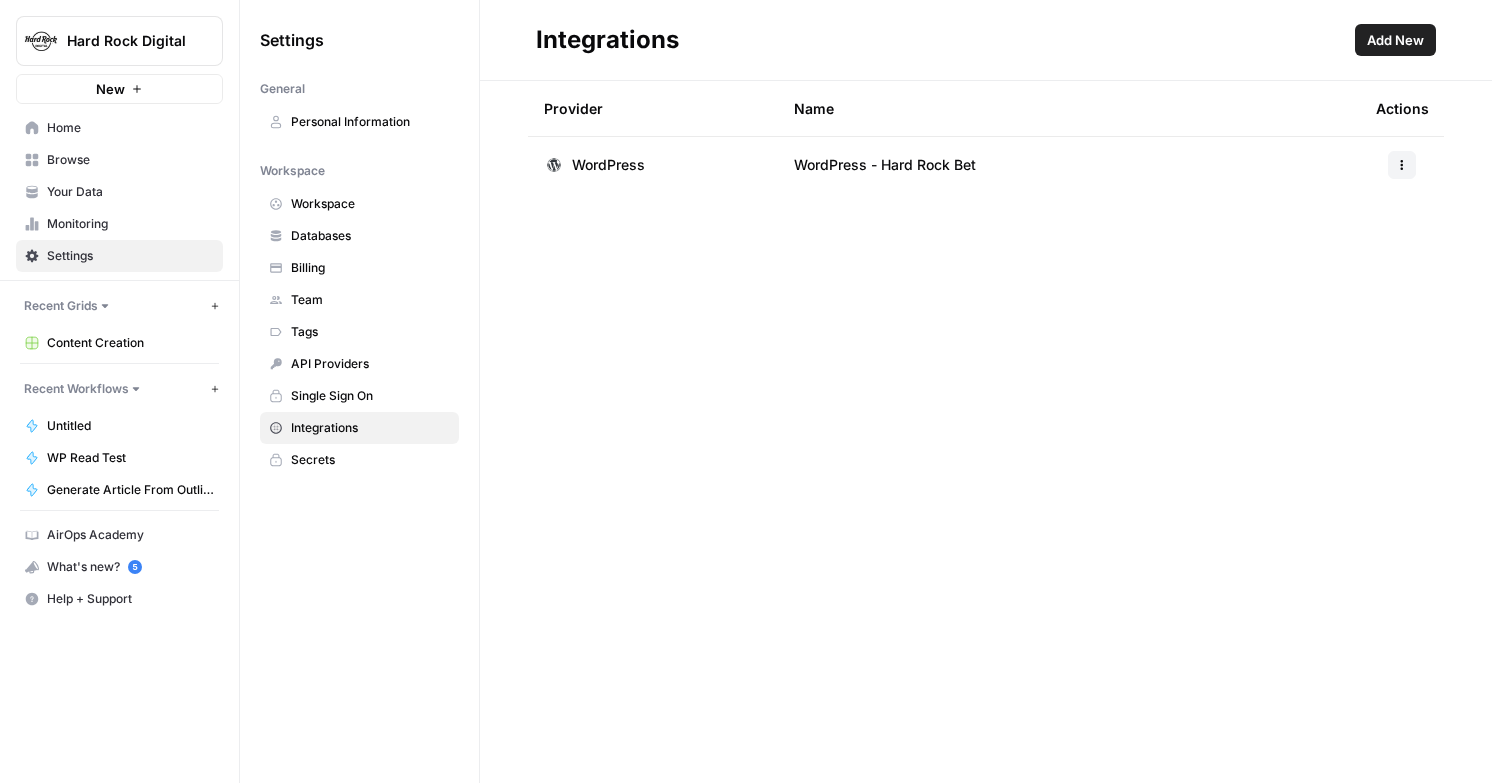 click on "WordPress - Hard Rock Bet" at bounding box center (885, 165) 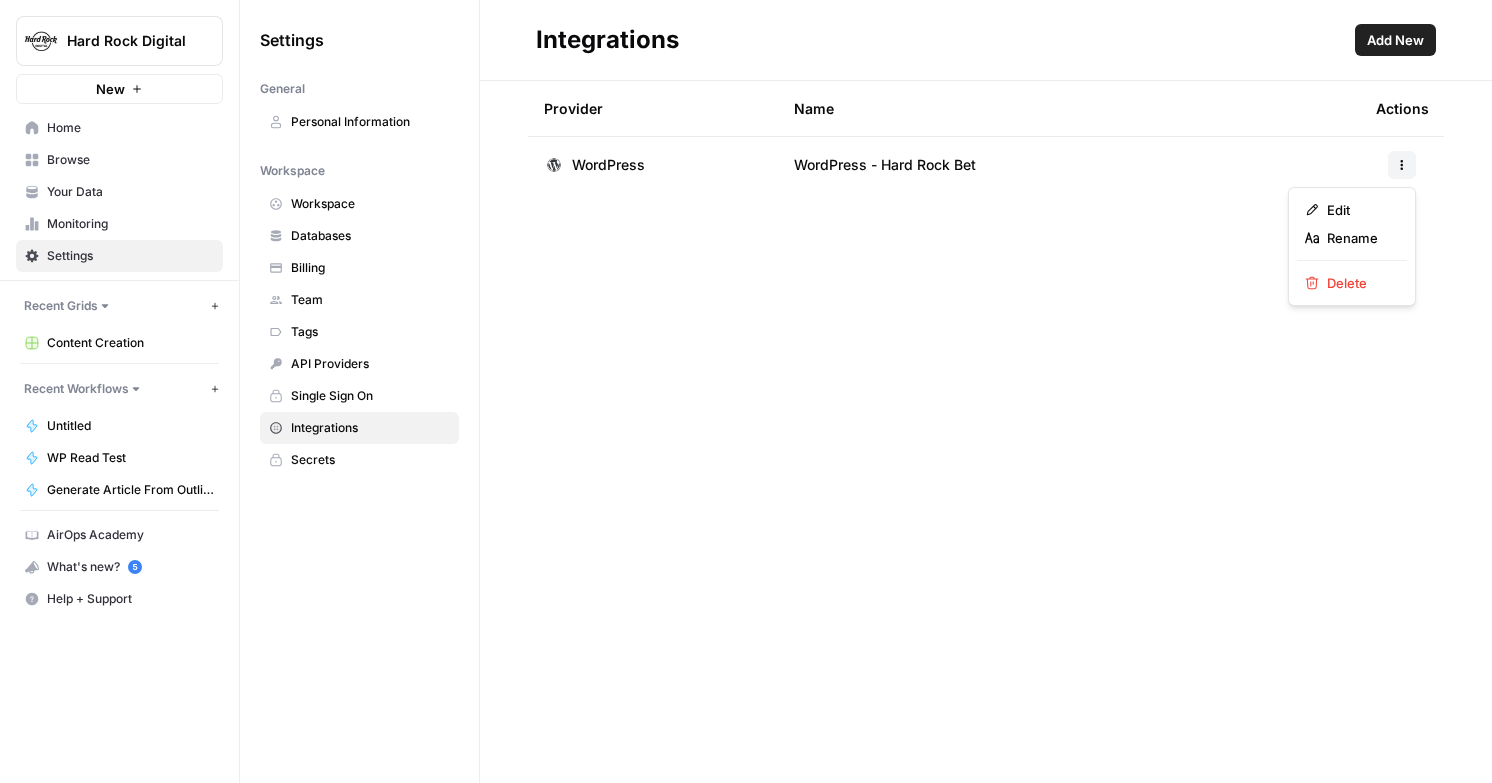 click on "Provider Name Actions WordPress WordPress - Hard Rock Bet" at bounding box center [986, 432] 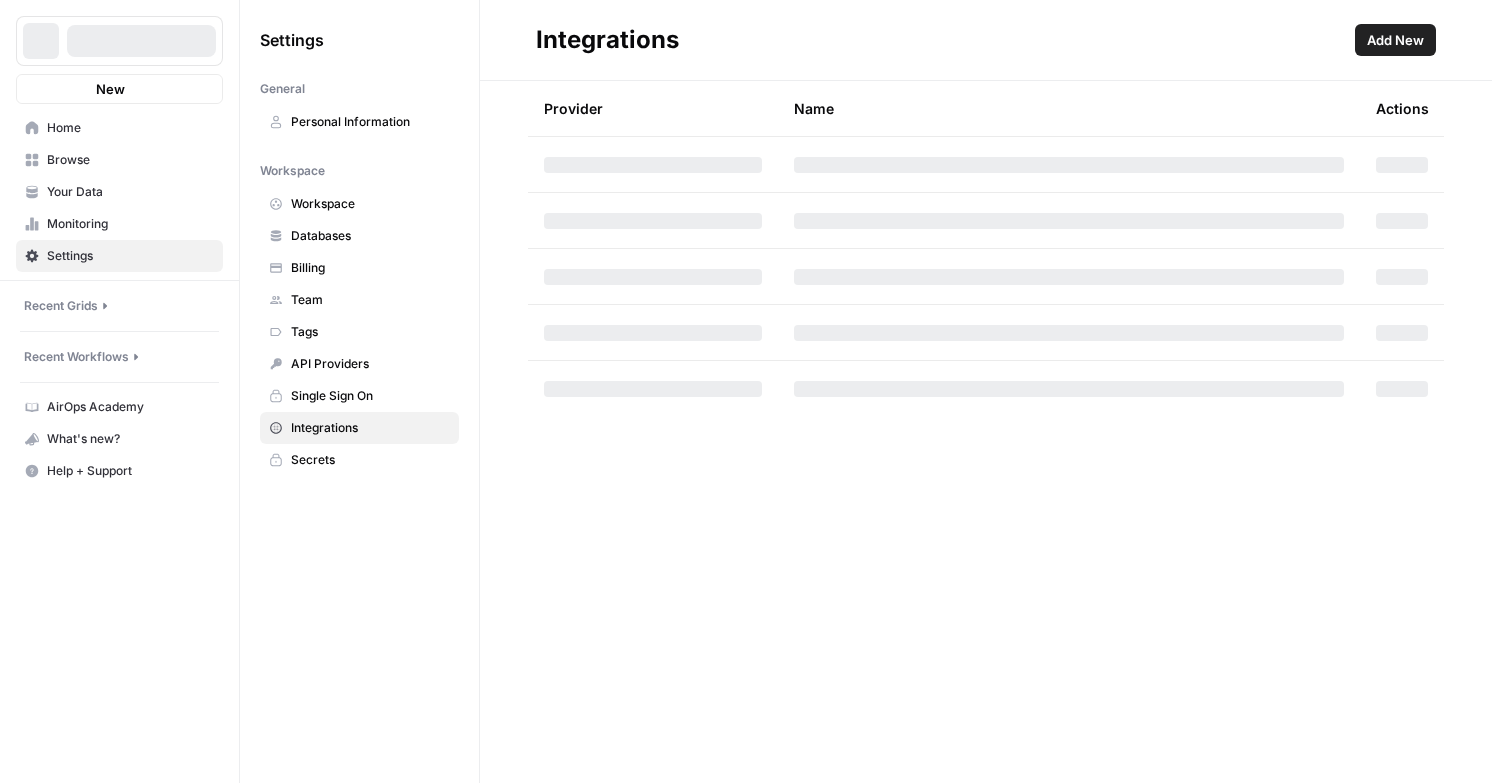 scroll, scrollTop: 0, scrollLeft: 0, axis: both 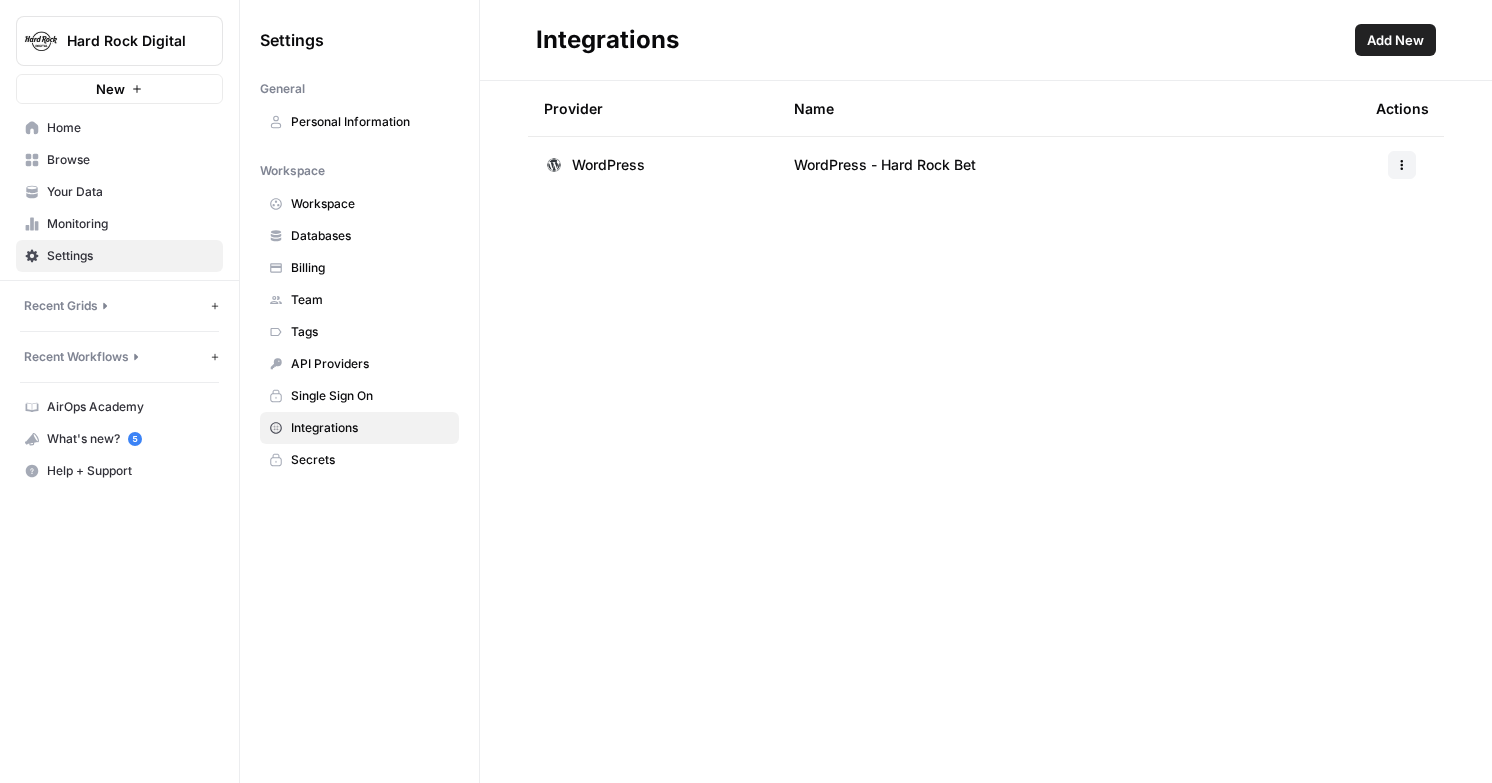 click on "WordPress - Hard Rock Bet" at bounding box center [885, 165] 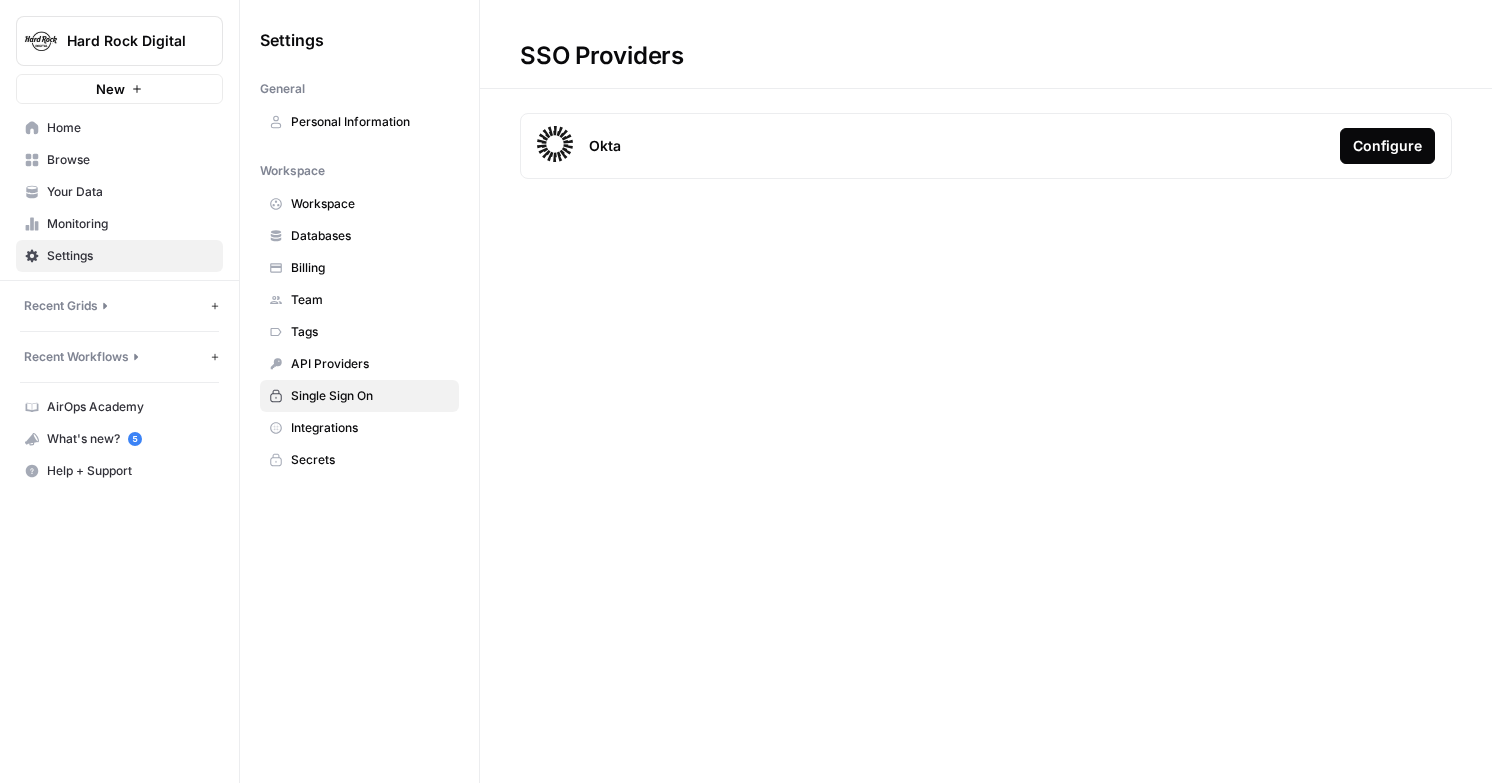 click on "Integrations" at bounding box center (370, 428) 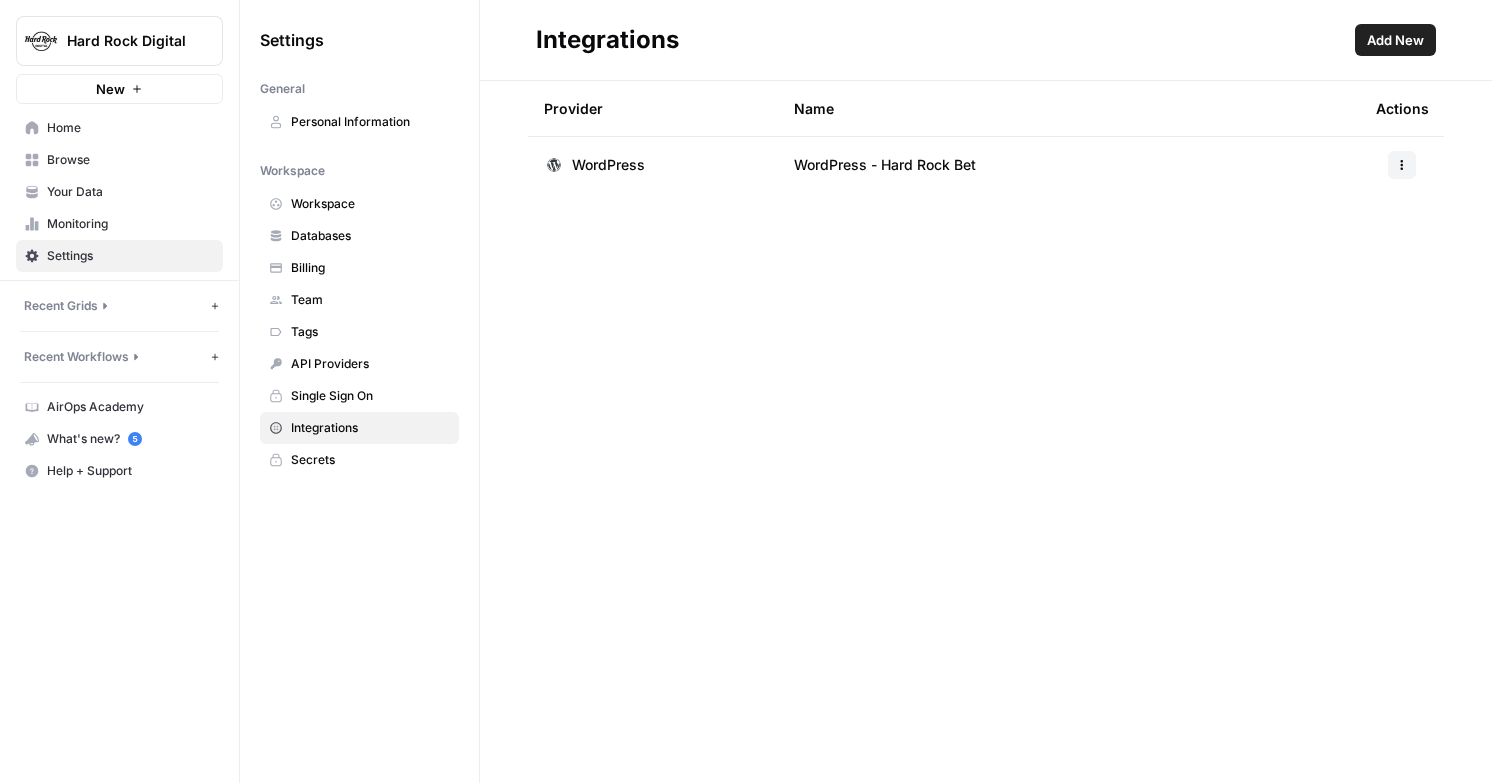click on "Home" at bounding box center (130, 128) 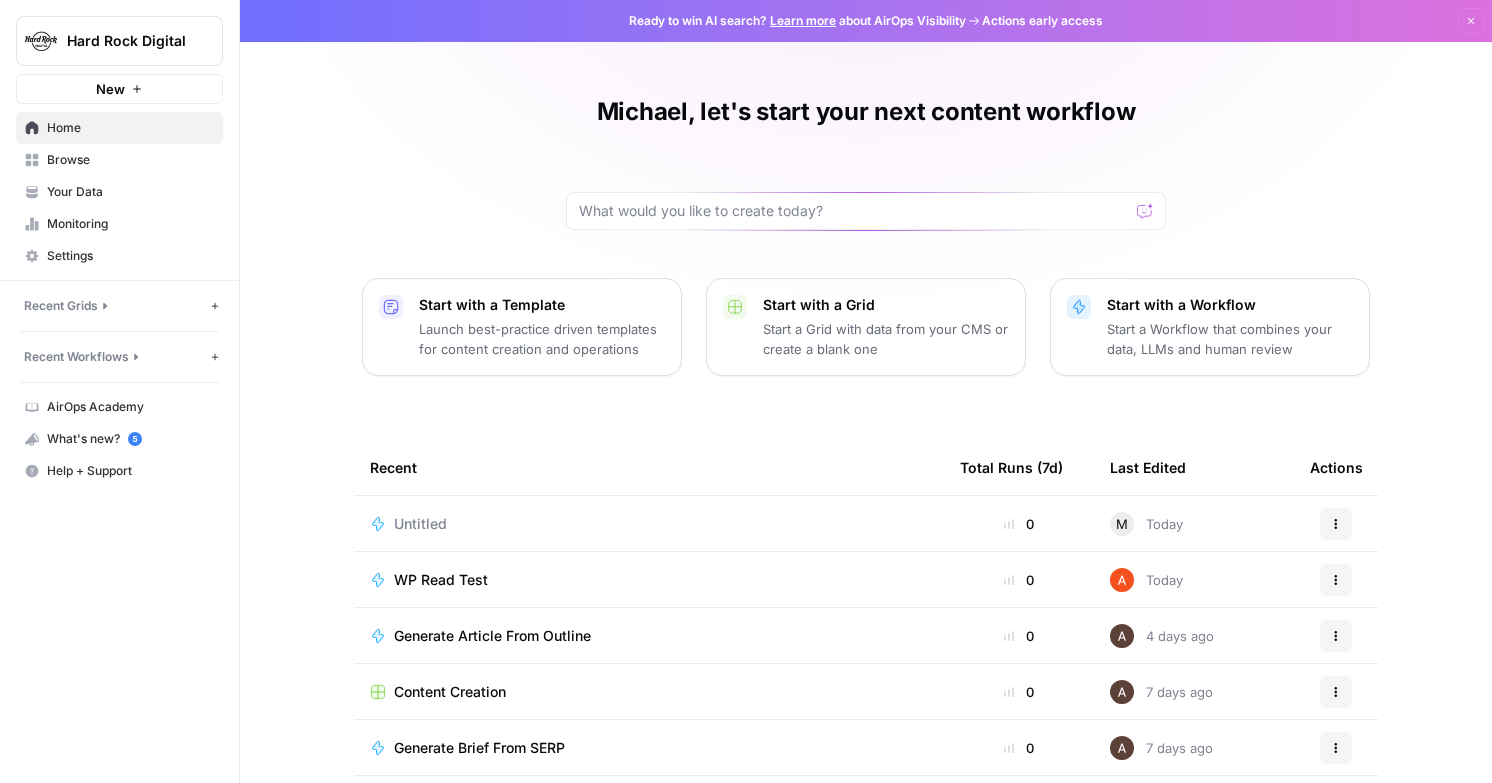 scroll, scrollTop: 81, scrollLeft: 0, axis: vertical 